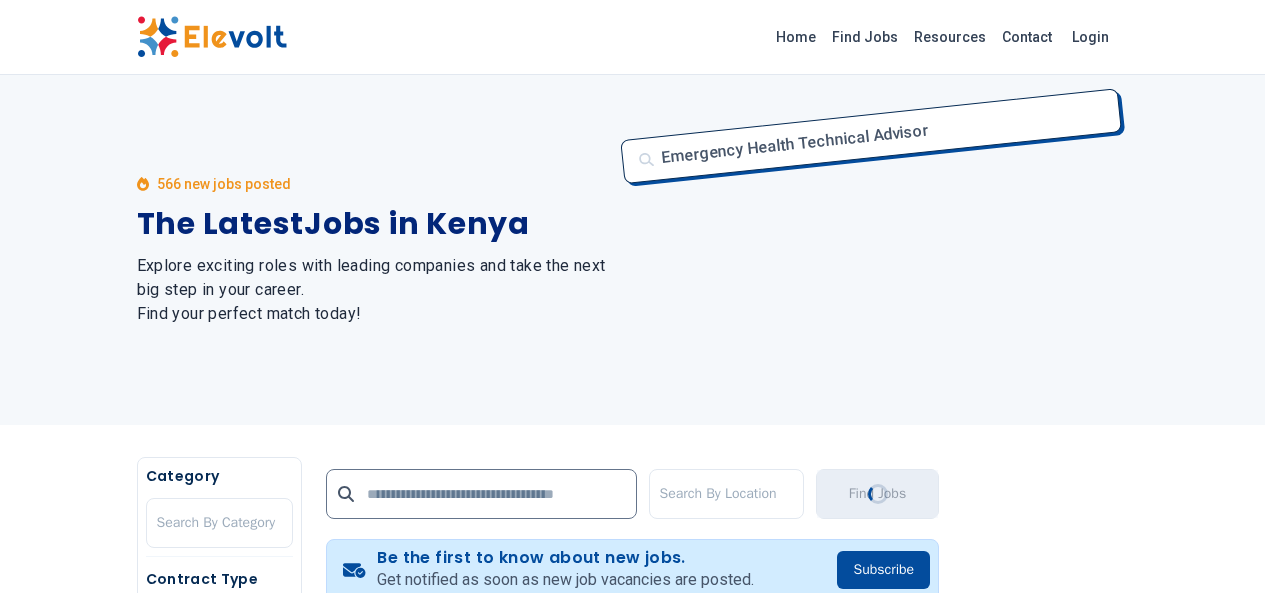 scroll, scrollTop: 0, scrollLeft: 0, axis: both 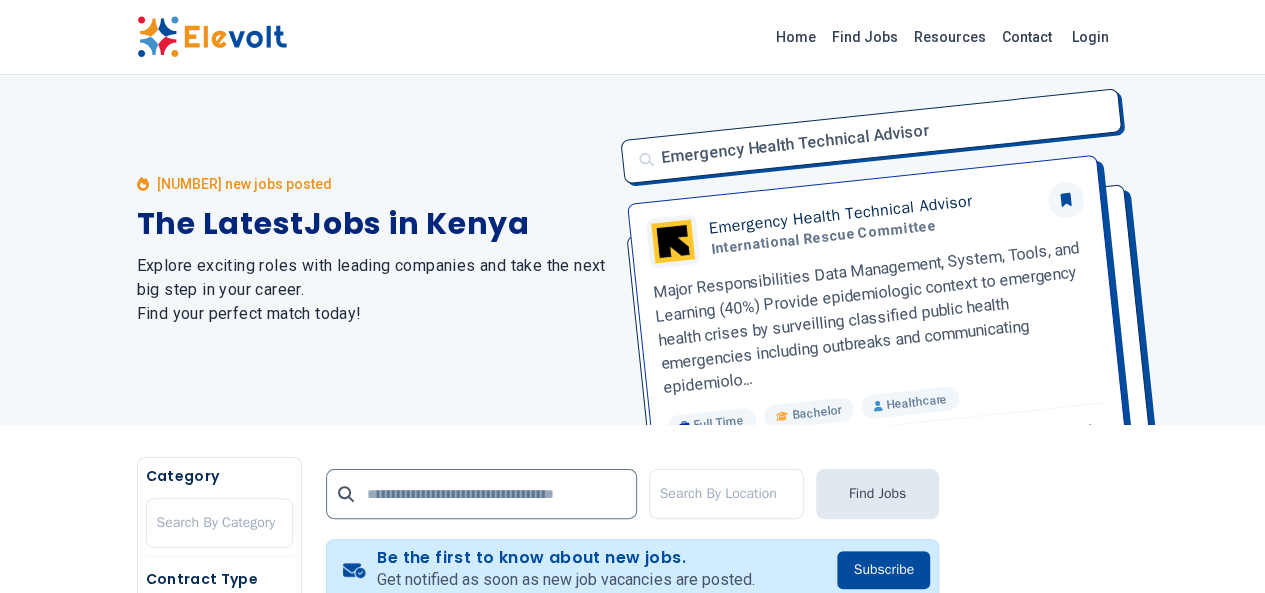 click at bounding box center (212, 37) 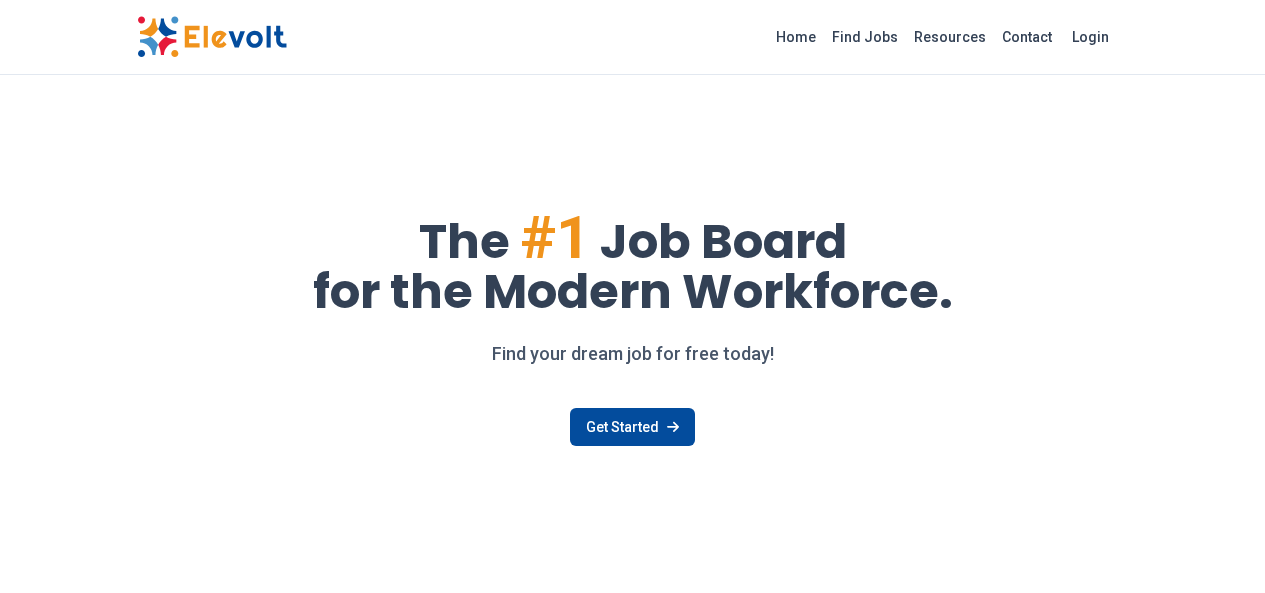 scroll, scrollTop: 0, scrollLeft: 0, axis: both 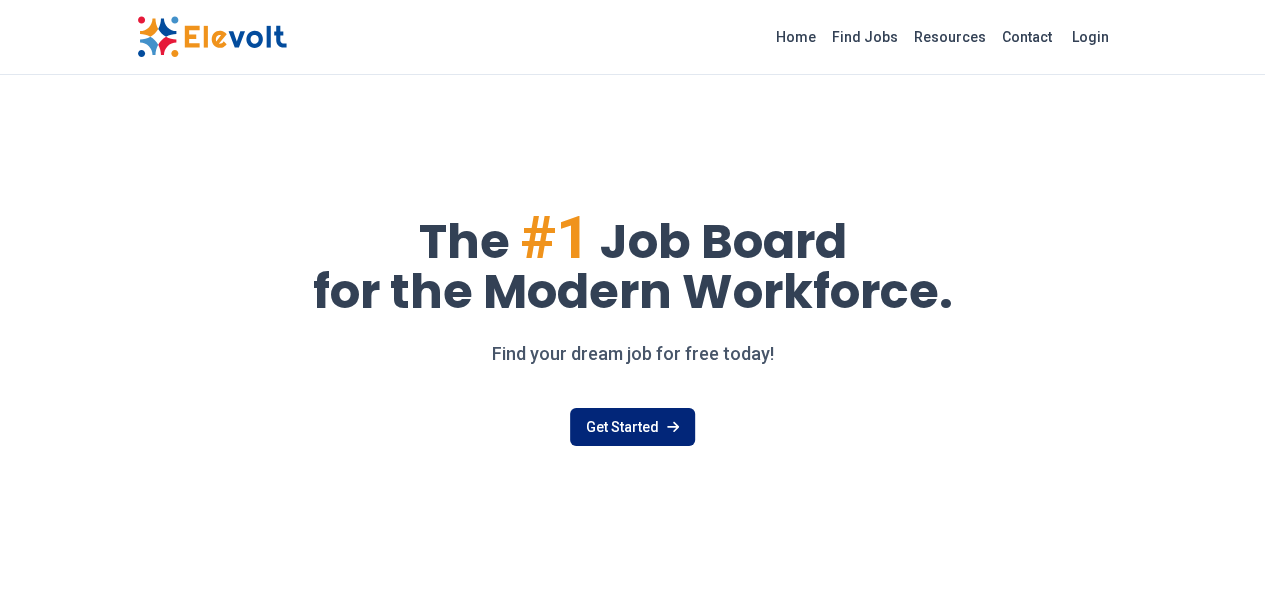 click on "Get Started" at bounding box center (632, 427) 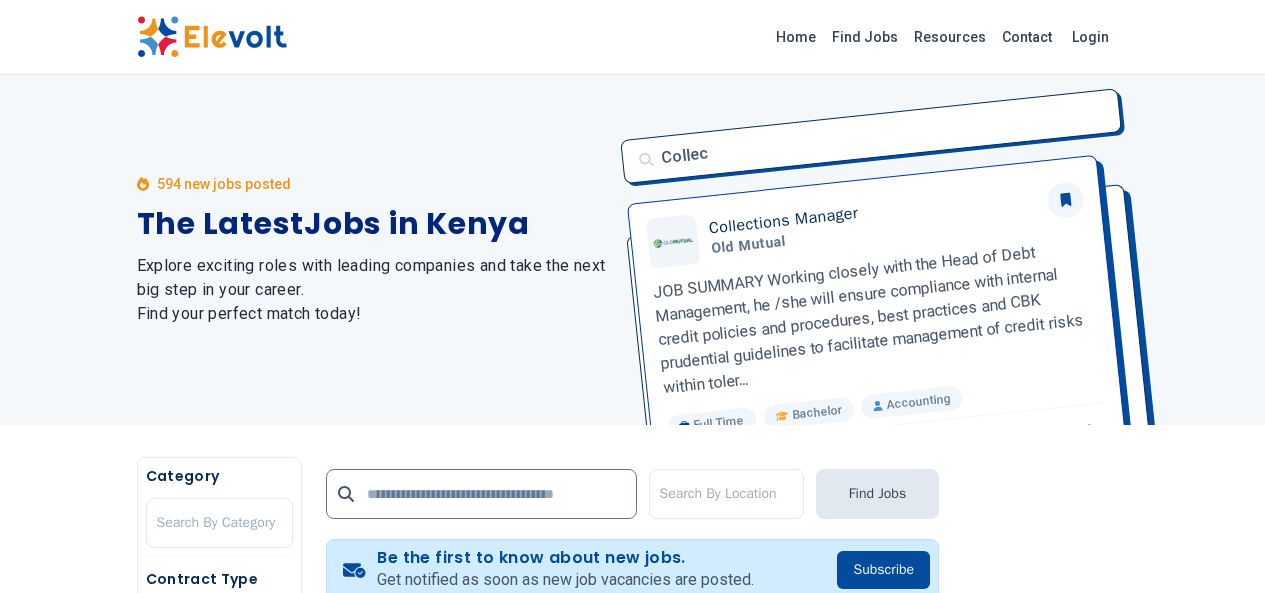 scroll, scrollTop: 0, scrollLeft: 0, axis: both 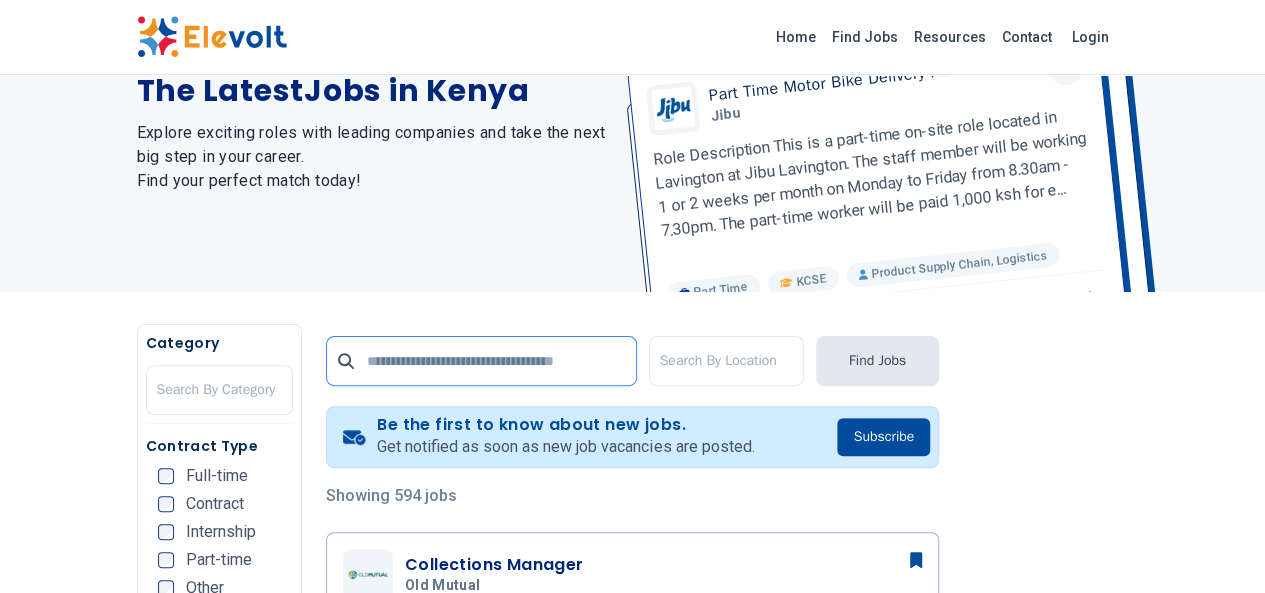 click at bounding box center (481, 361) 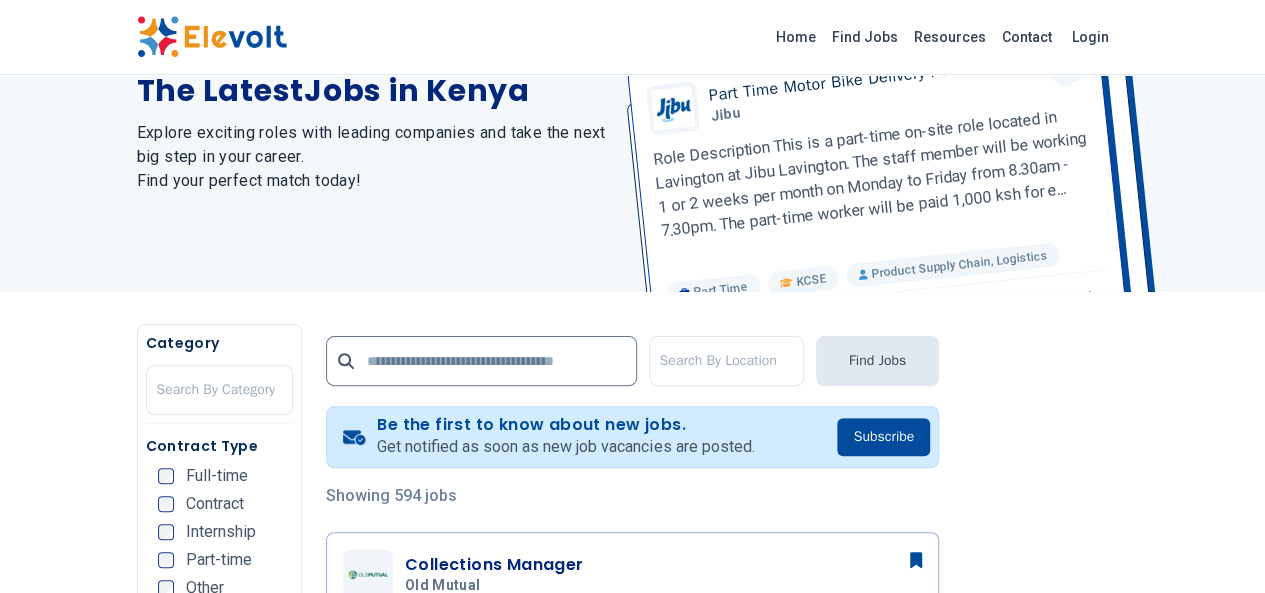 click on "594 new jobs posted The Latest   Jobs in   Kenya Explore exciting roles with leading companies and take the next big step in your career.  Find your perfect match today!" at bounding box center [373, 117] 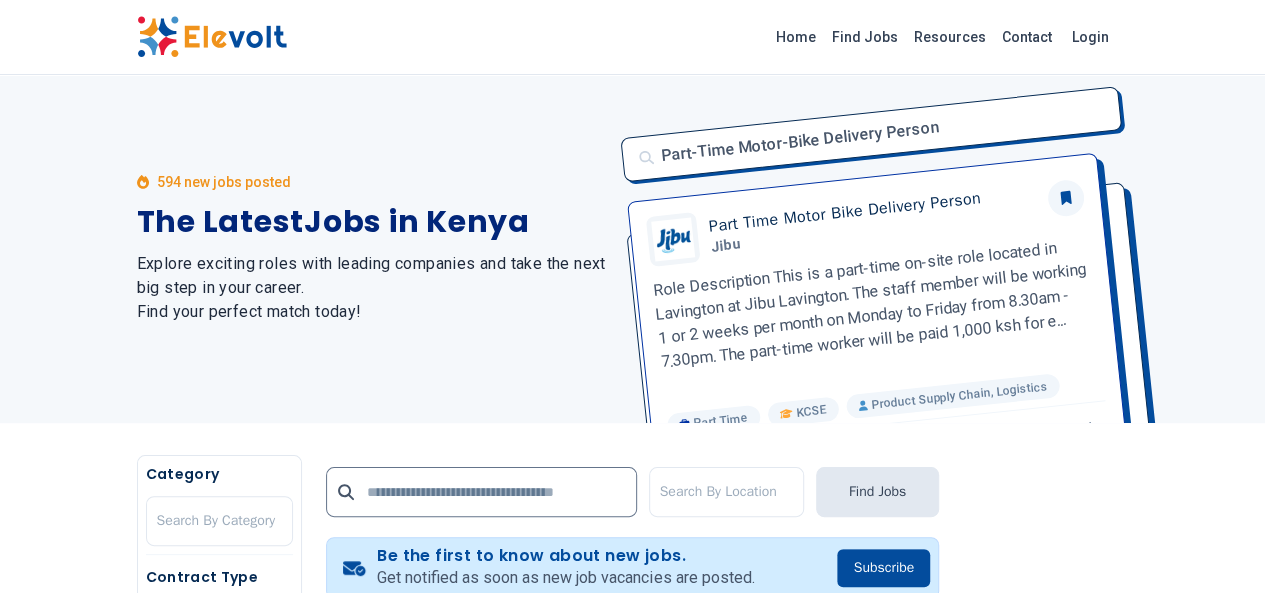 scroll, scrollTop: 0, scrollLeft: 0, axis: both 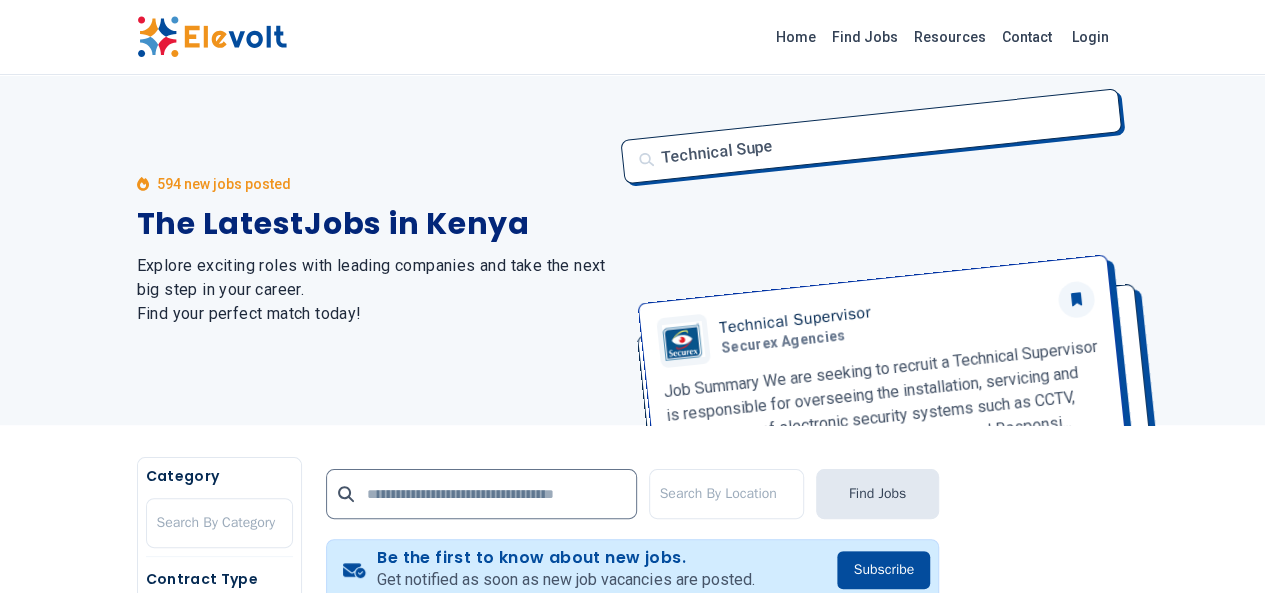 click at bounding box center [212, 37] 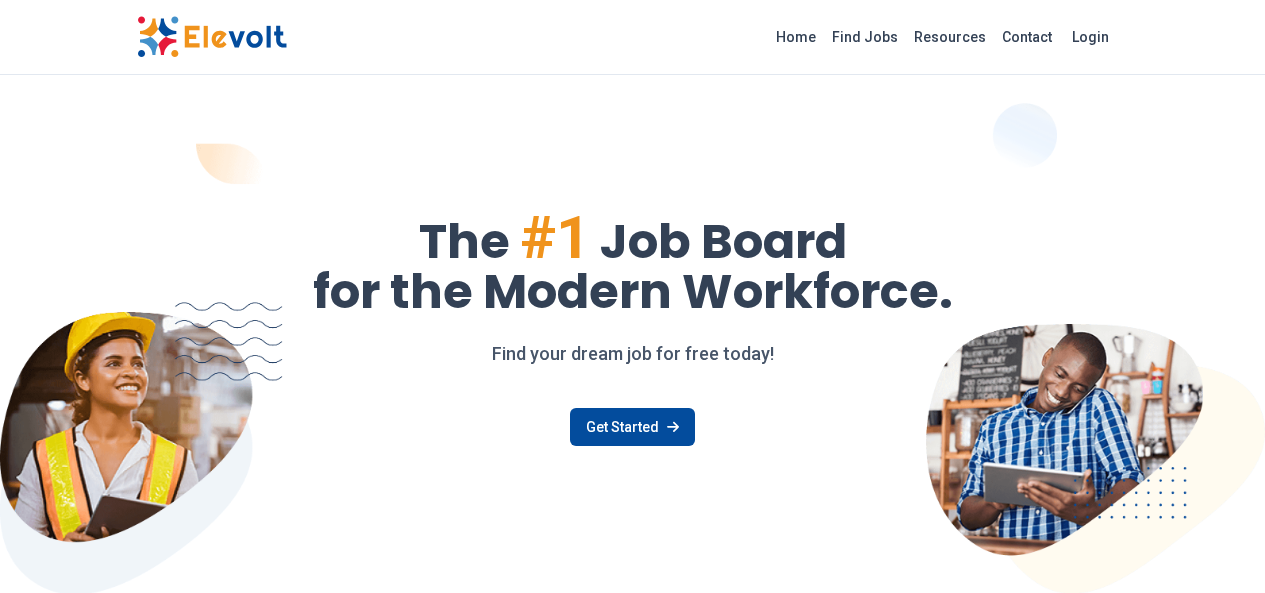 scroll, scrollTop: 0, scrollLeft: 0, axis: both 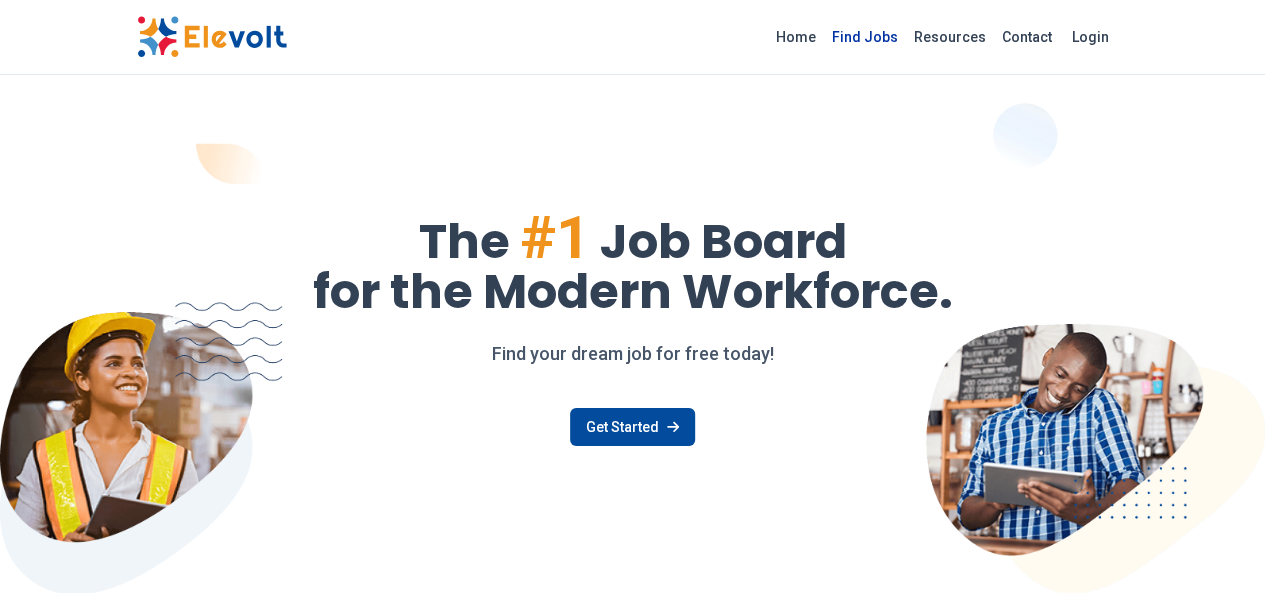 click on "Find Jobs" at bounding box center [865, 37] 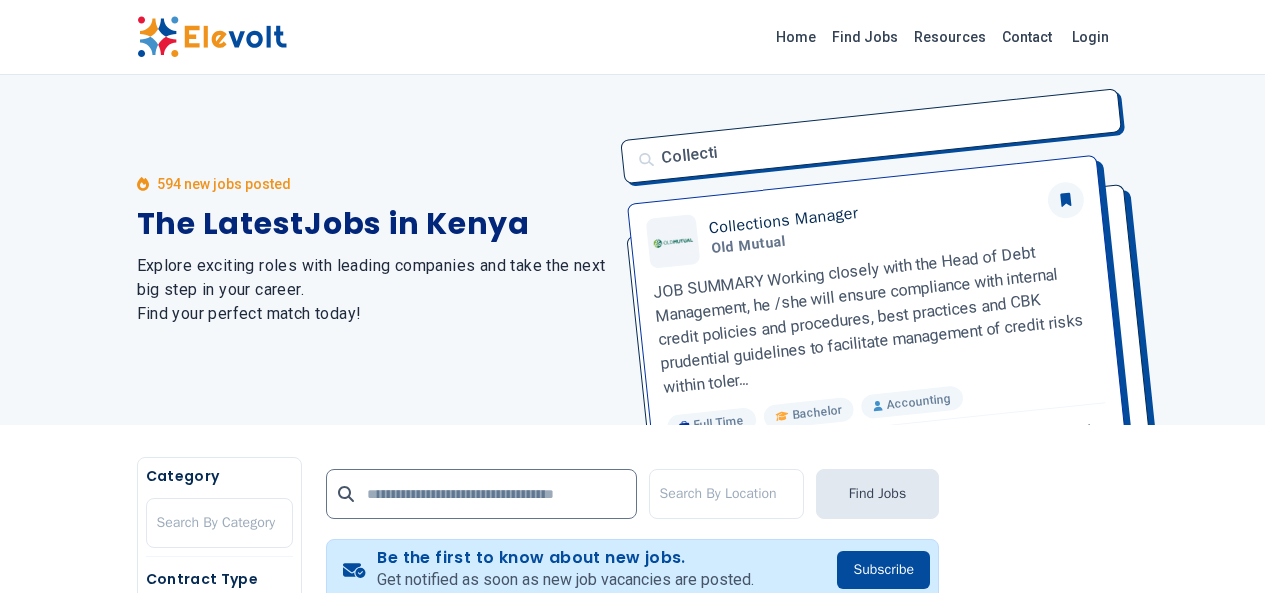scroll, scrollTop: 0, scrollLeft: 0, axis: both 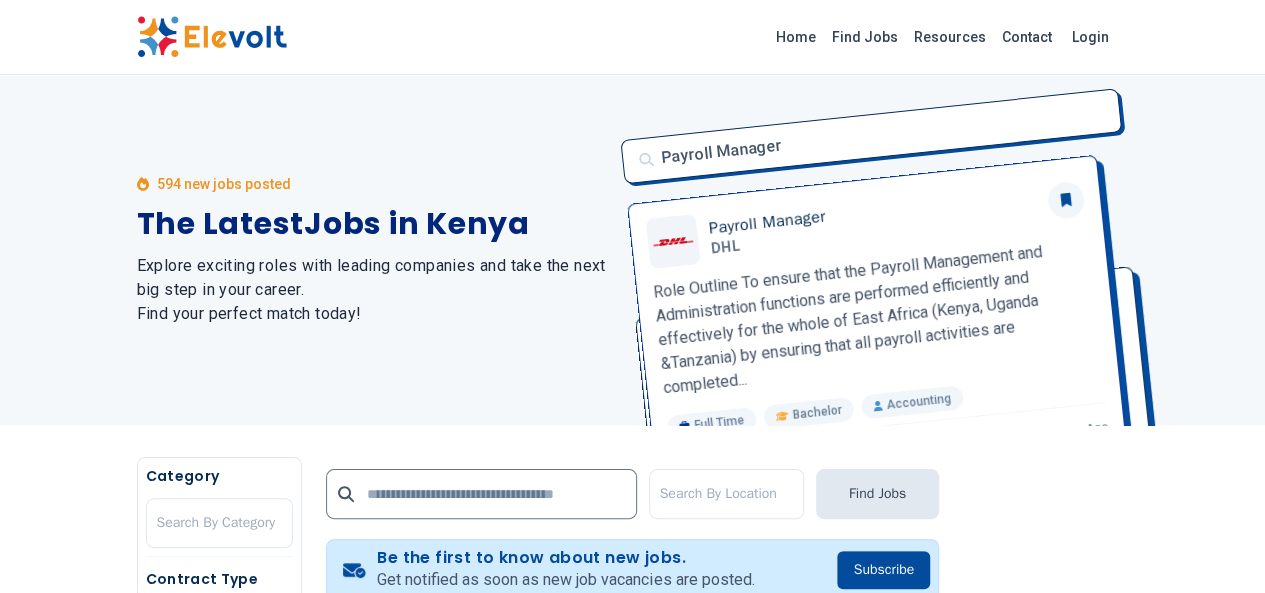 click at bounding box center (212, 37) 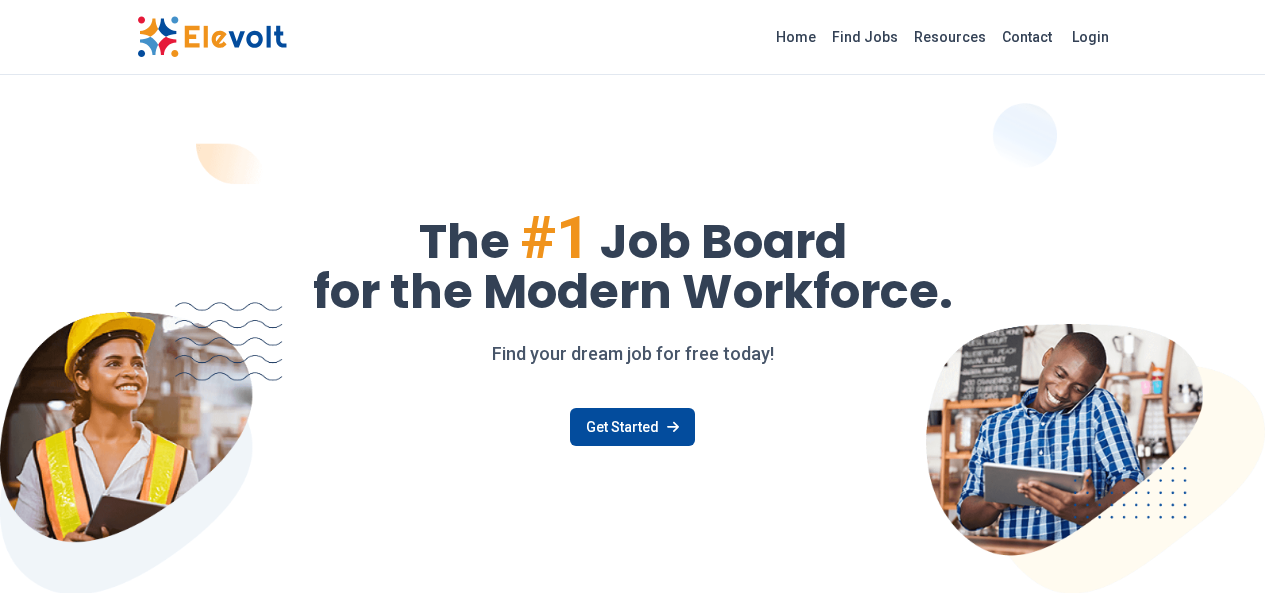 scroll, scrollTop: 0, scrollLeft: 0, axis: both 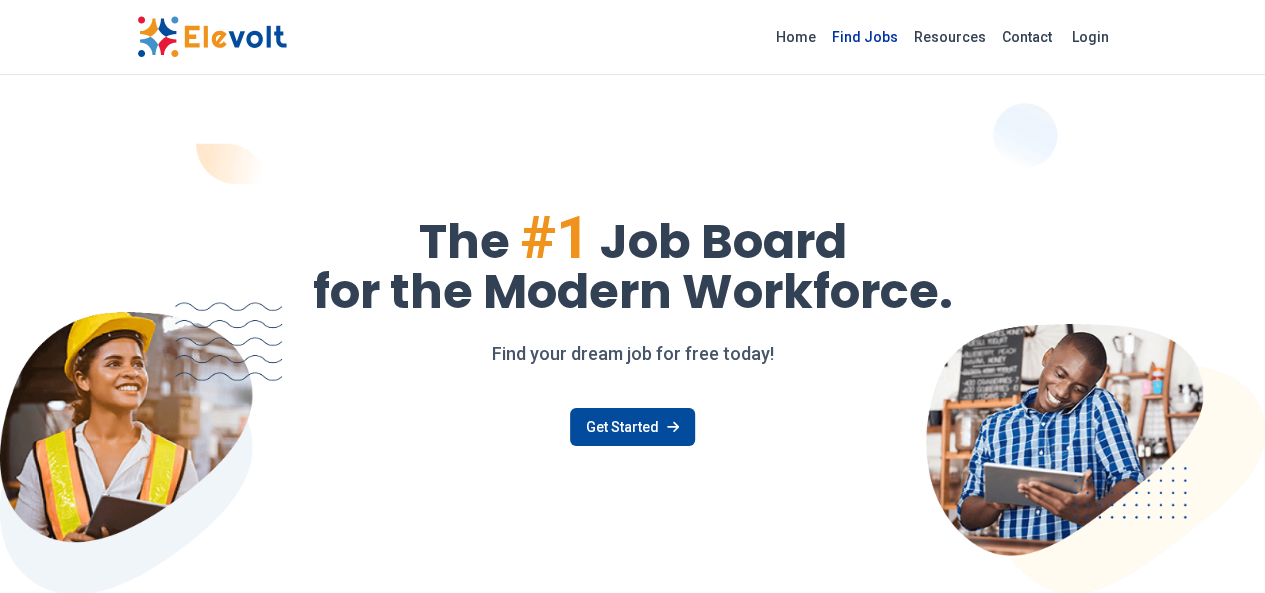 click on "Find Jobs" at bounding box center (865, 37) 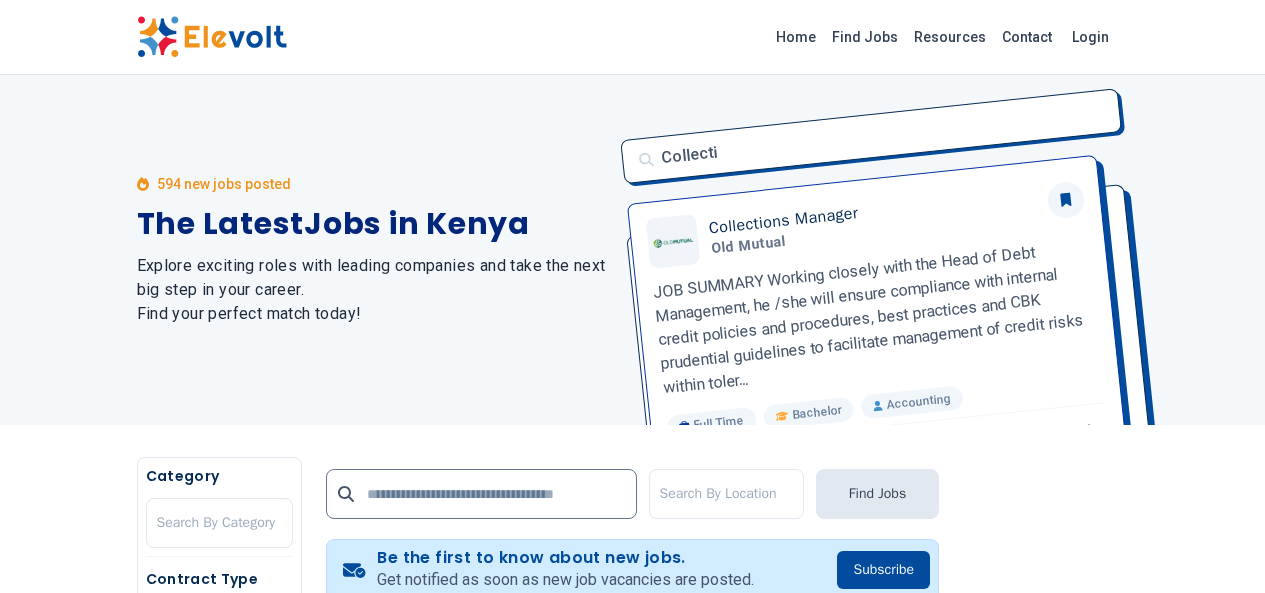 scroll, scrollTop: 0, scrollLeft: 0, axis: both 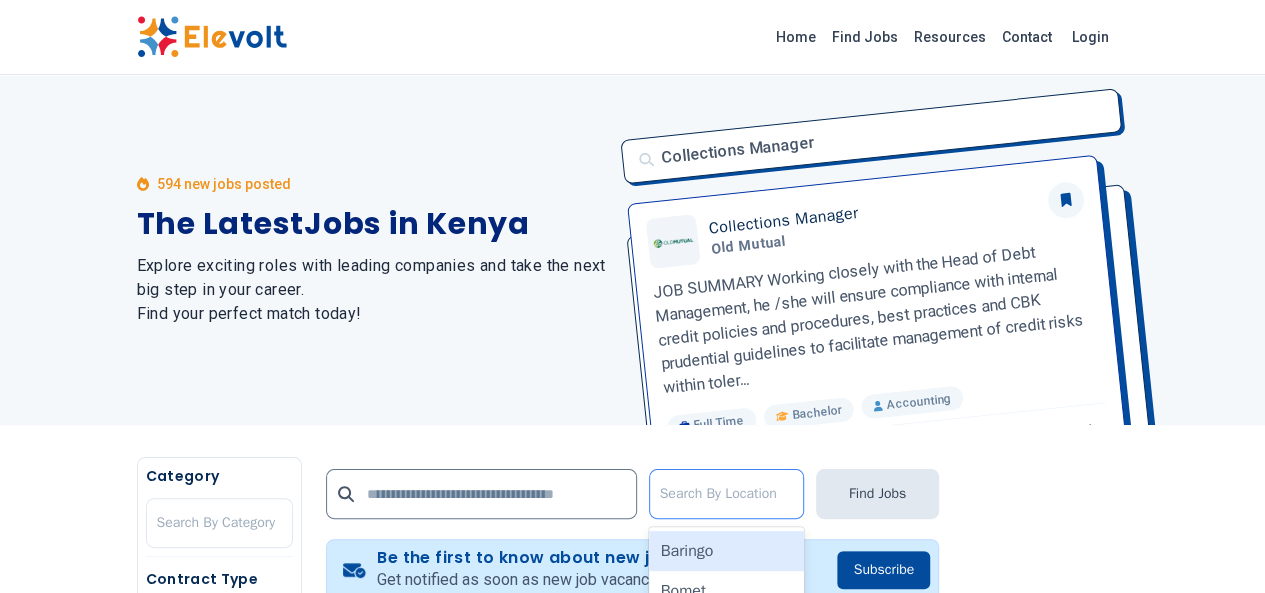 click at bounding box center (726, 494) 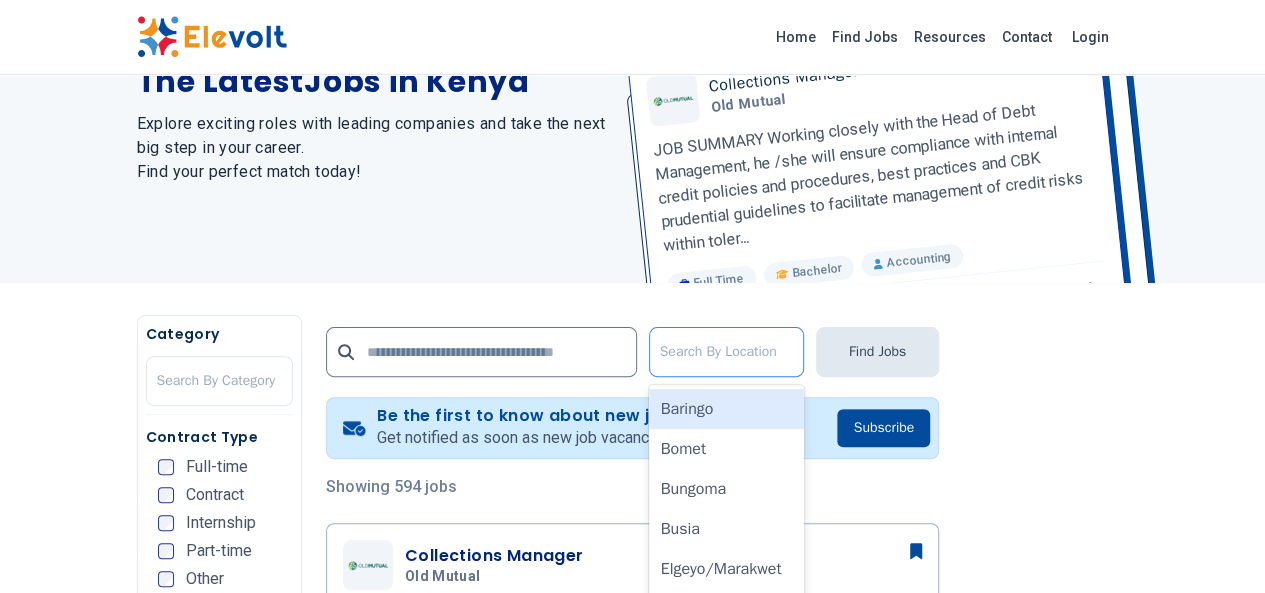 scroll, scrollTop: 241, scrollLeft: 0, axis: vertical 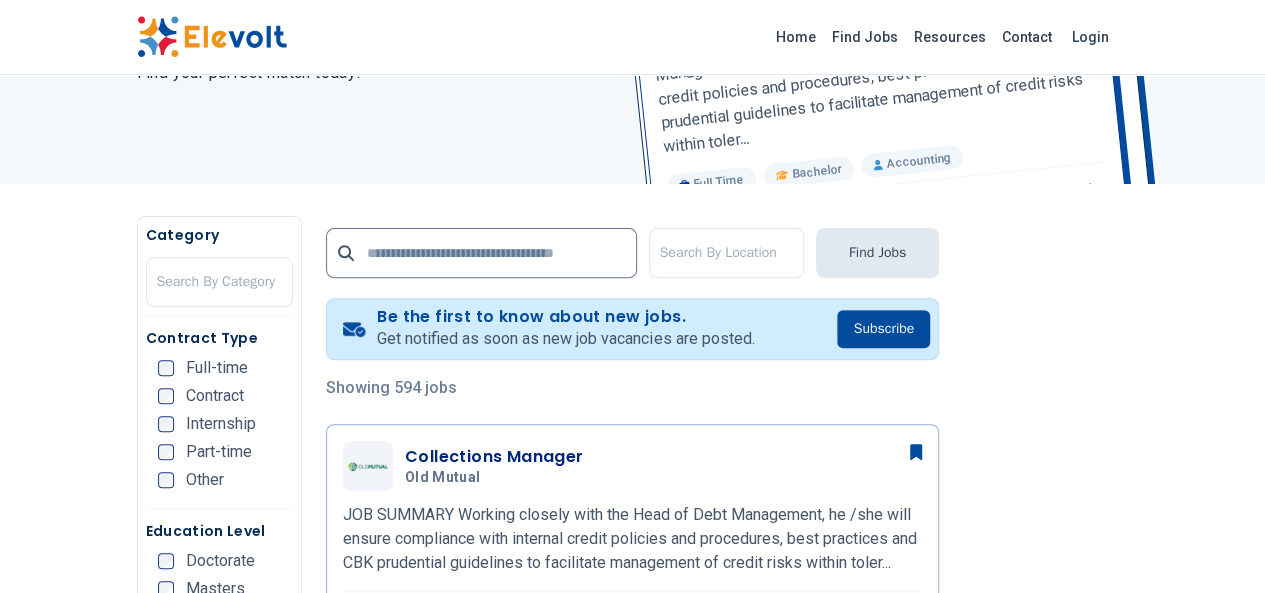 click on "594 new jobs posted The Latest Jobs in [COUNTRY] Explore exciting roles with leading companies and take the next big step in your career. Find your perfect match today!" at bounding box center [373, 9] 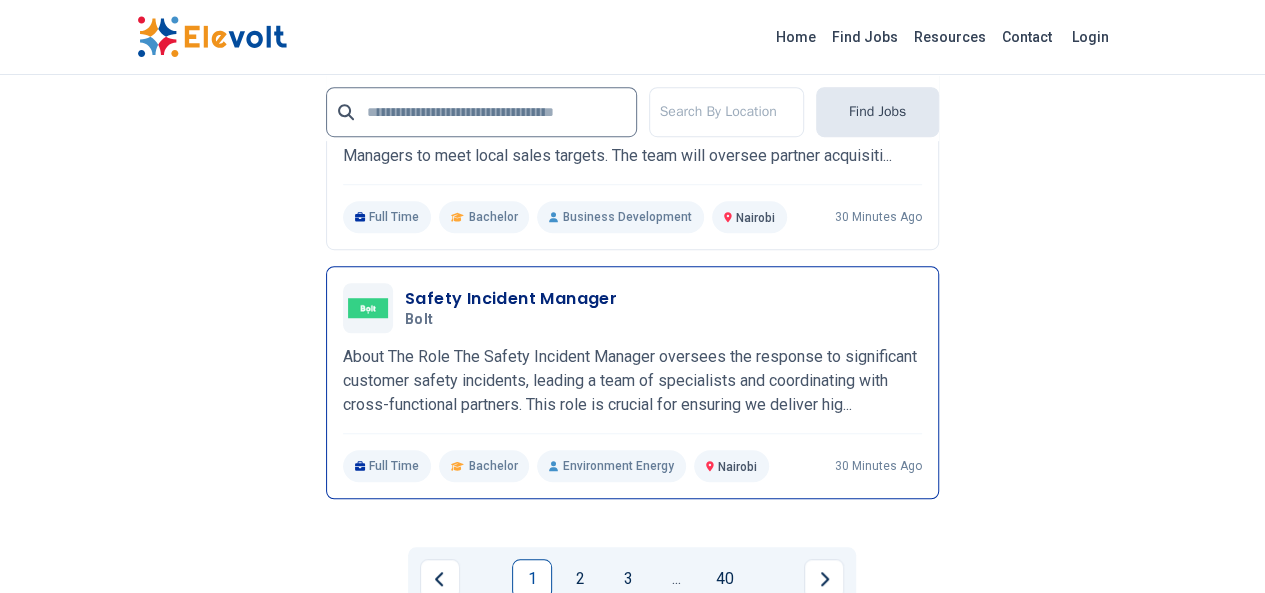 scroll, scrollTop: 4374, scrollLeft: 0, axis: vertical 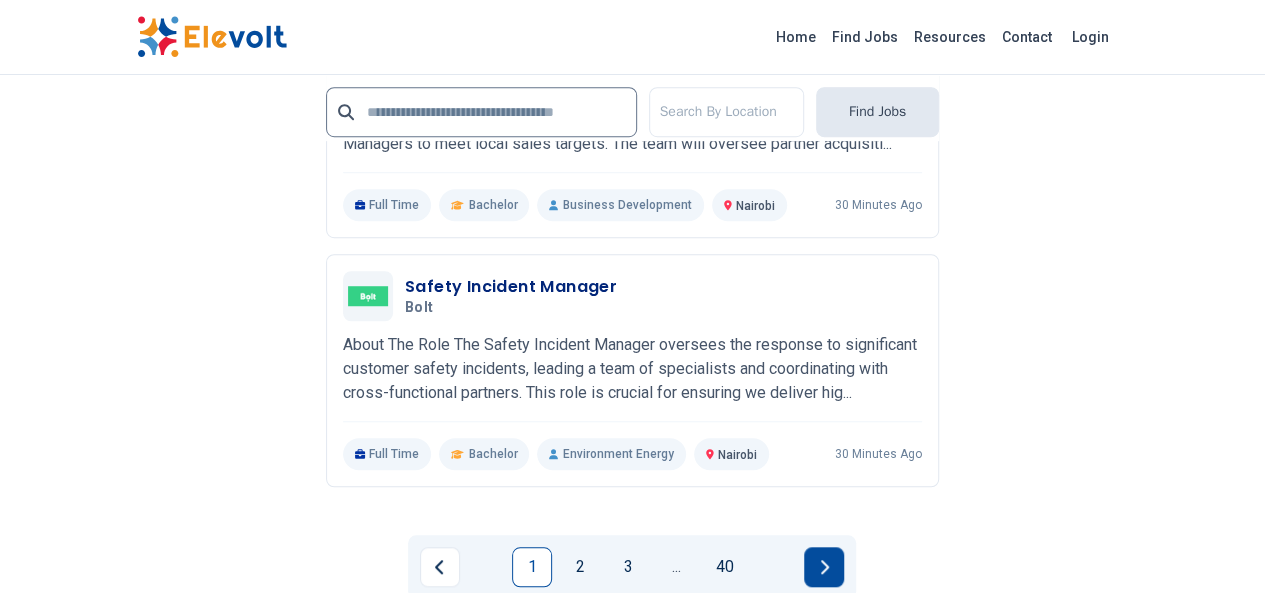 click 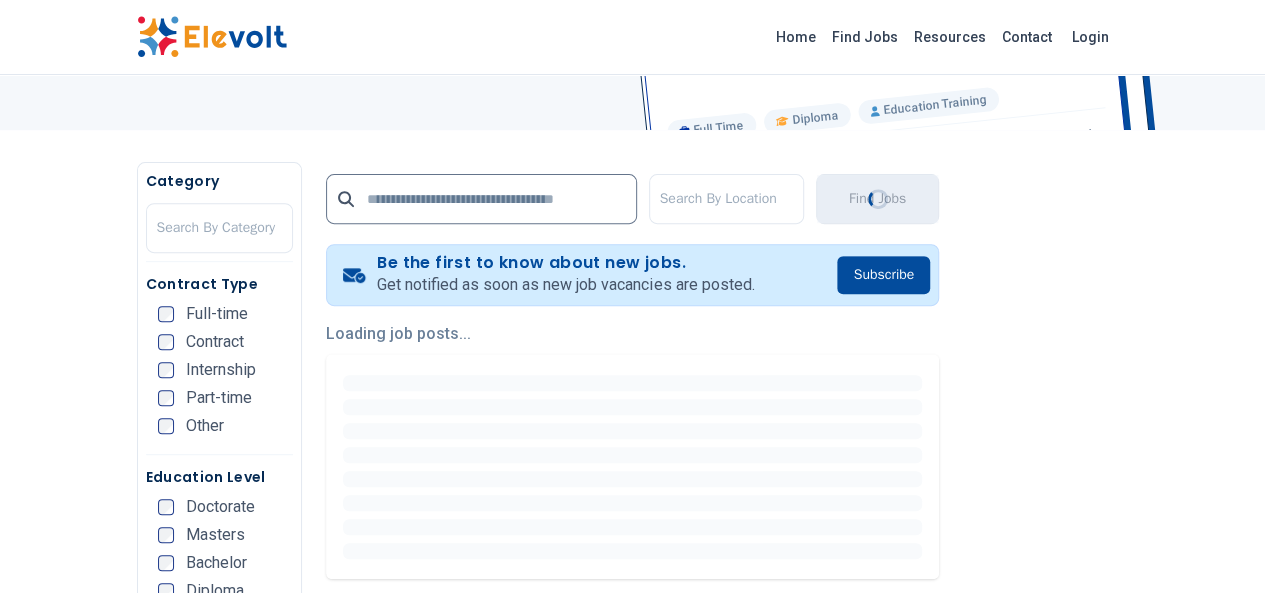 scroll, scrollTop: 400, scrollLeft: 0, axis: vertical 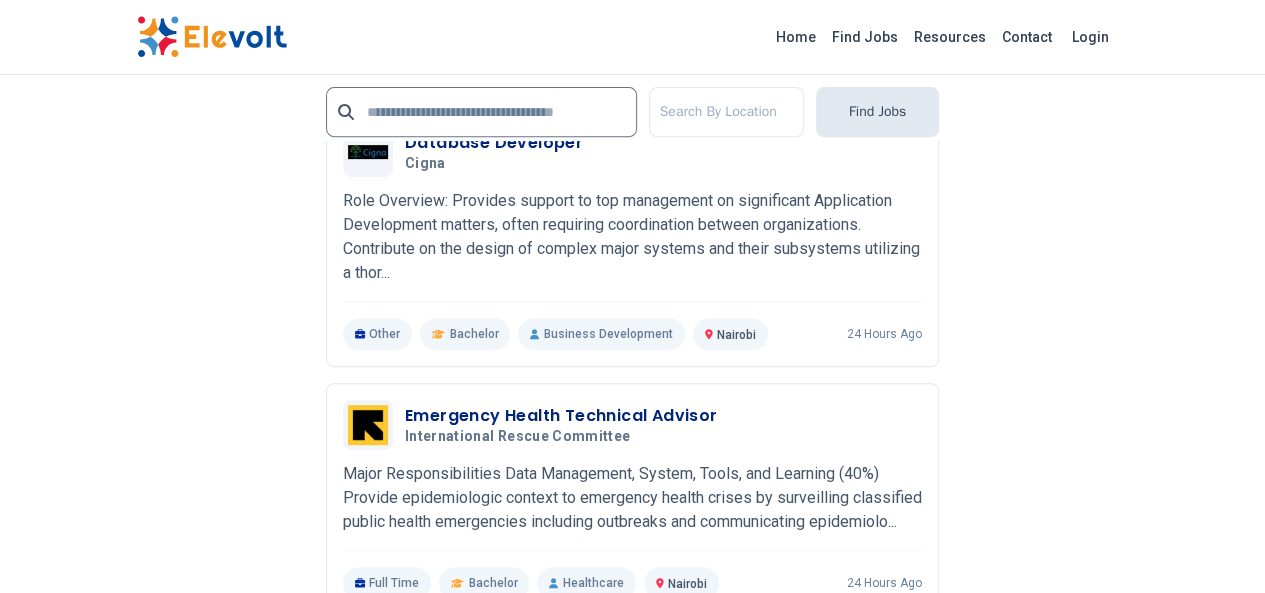 click at bounding box center (848, 696) 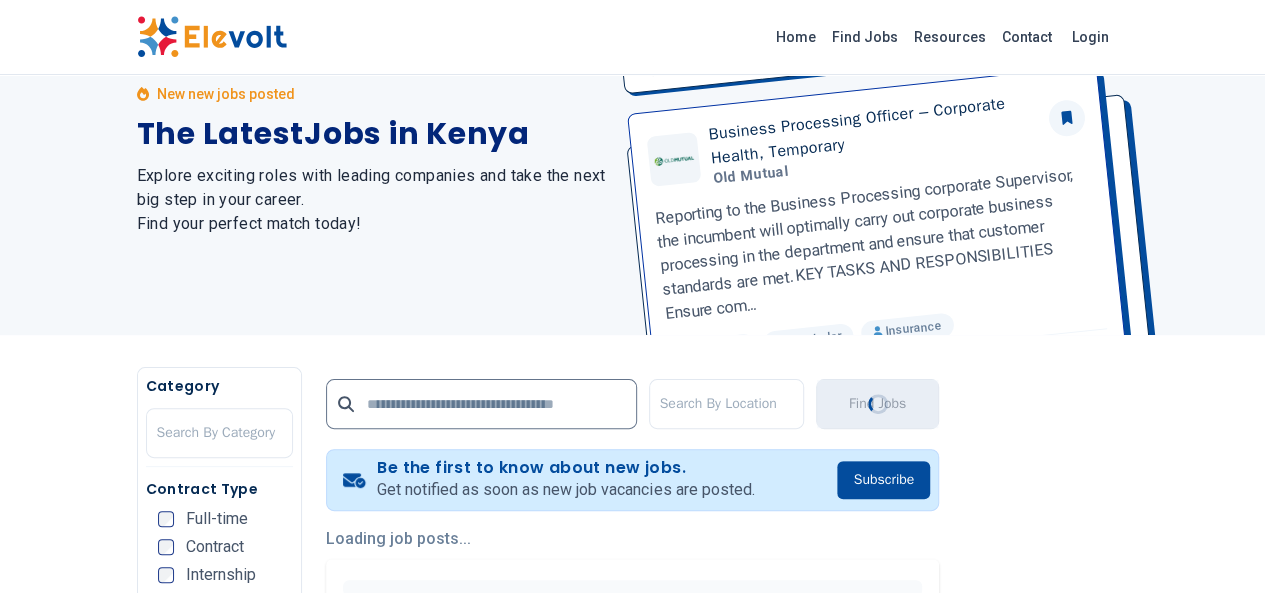 scroll, scrollTop: 0, scrollLeft: 0, axis: both 